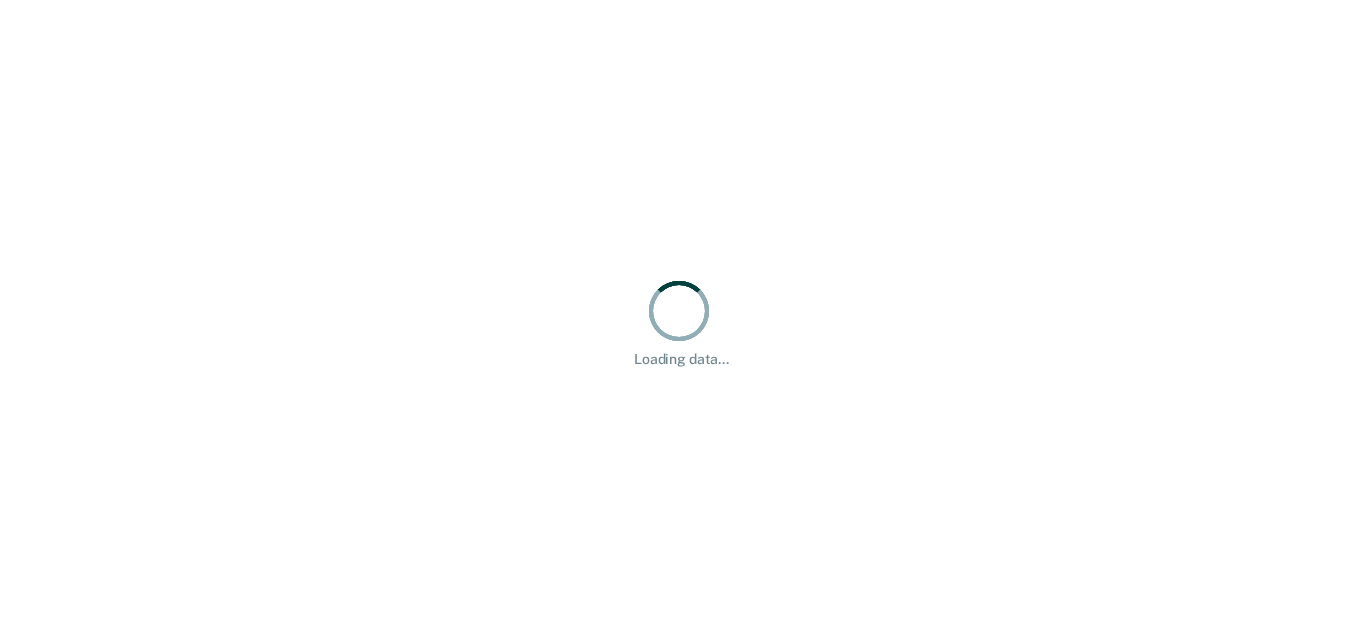 scroll, scrollTop: 0, scrollLeft: 0, axis: both 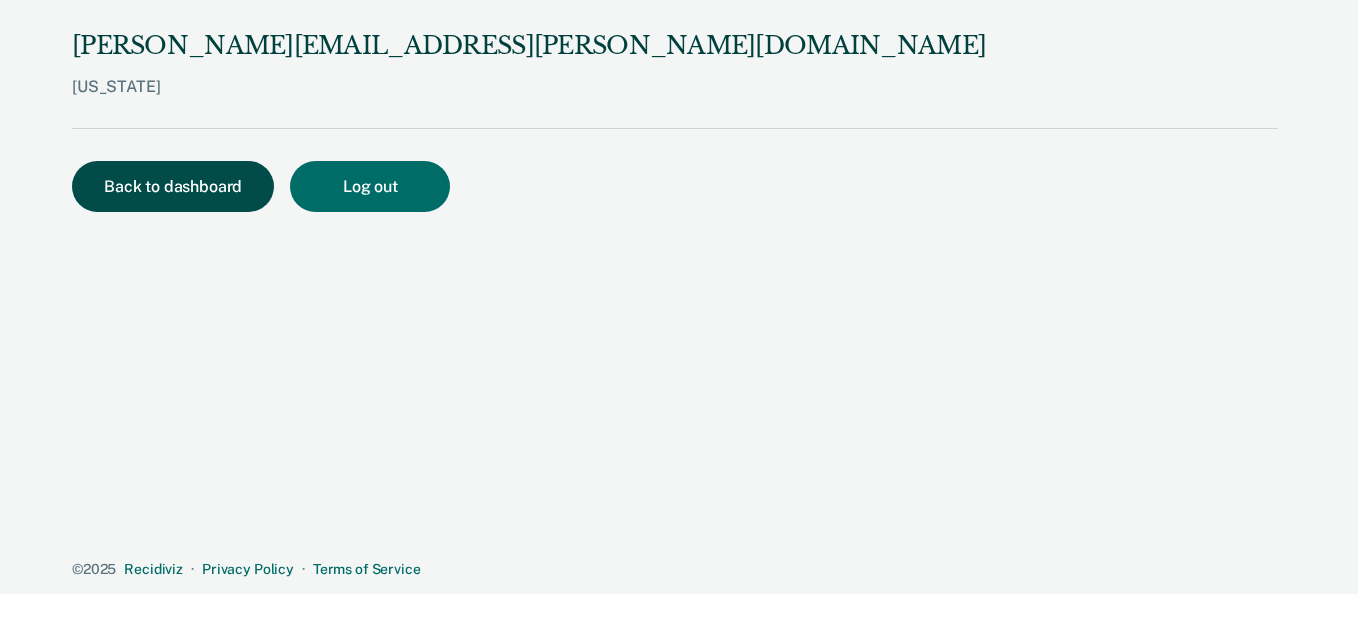 click on "Back to dashboard" at bounding box center [173, 186] 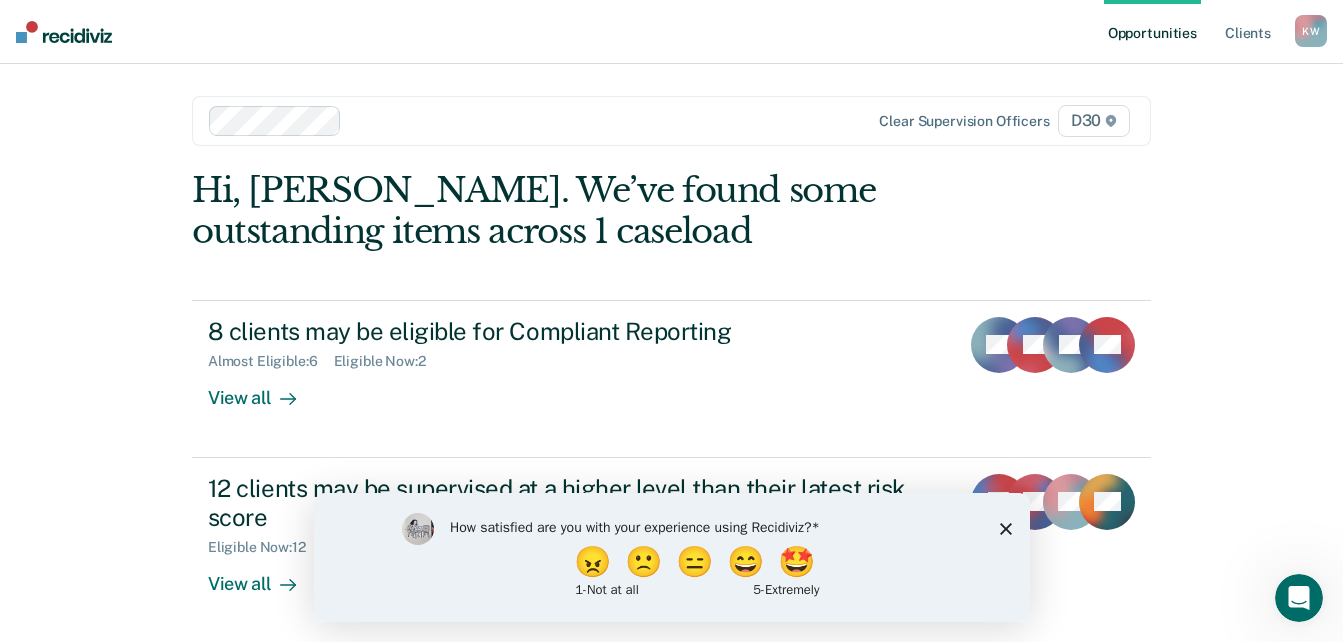 click 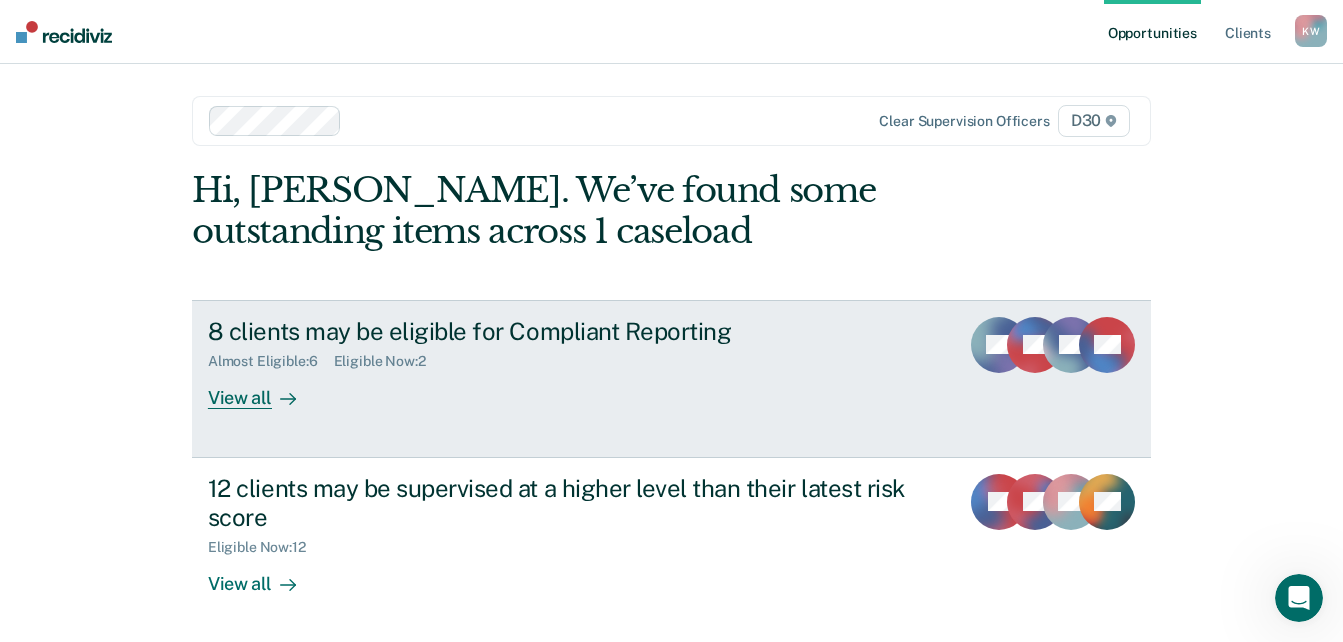 click on "View all" at bounding box center (264, 389) 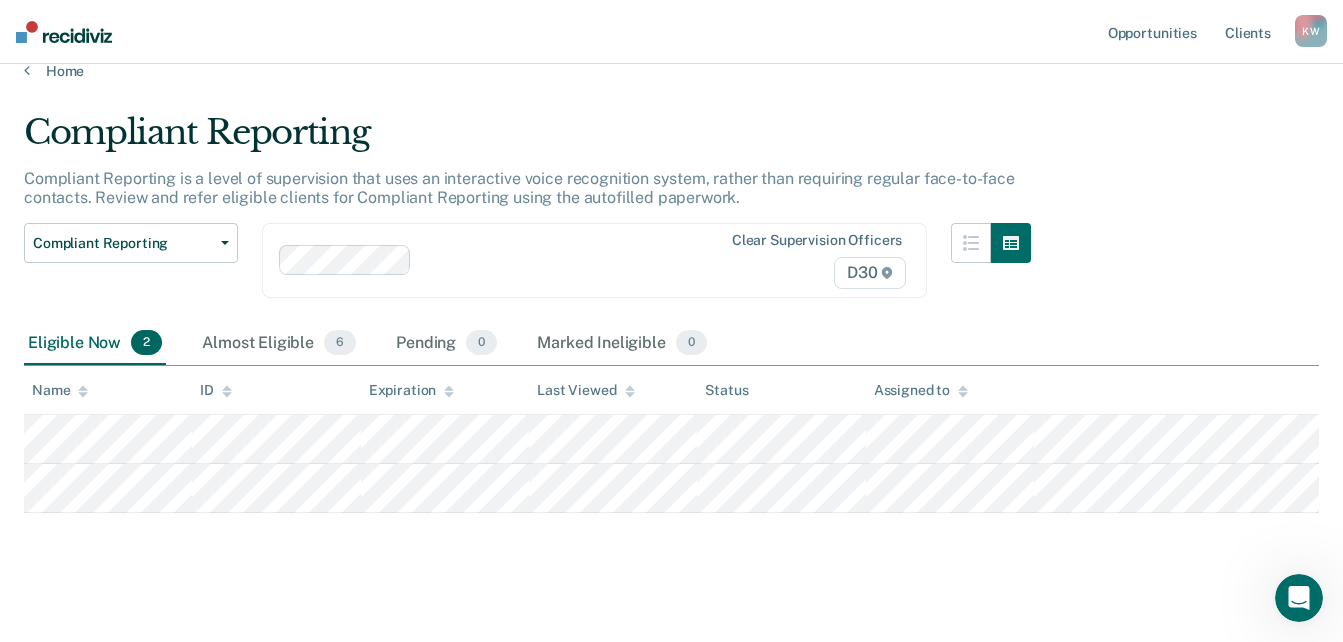 scroll, scrollTop: 41, scrollLeft: 0, axis: vertical 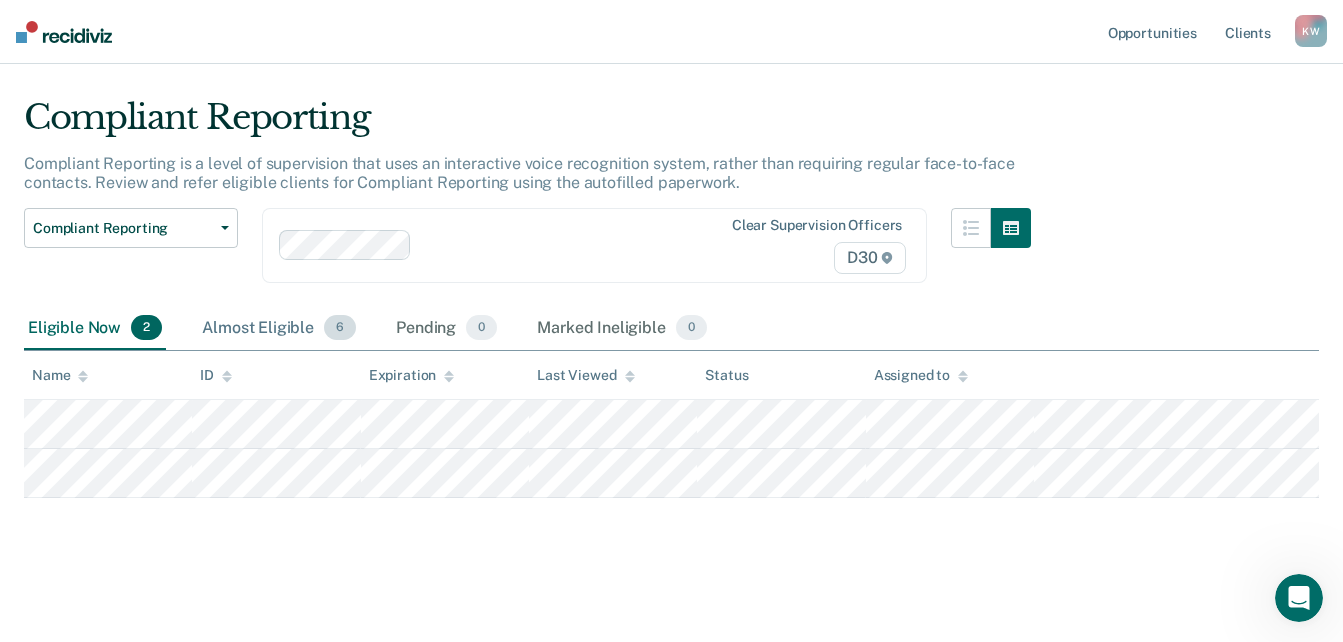 click on "Almost Eligible 6" at bounding box center [279, 329] 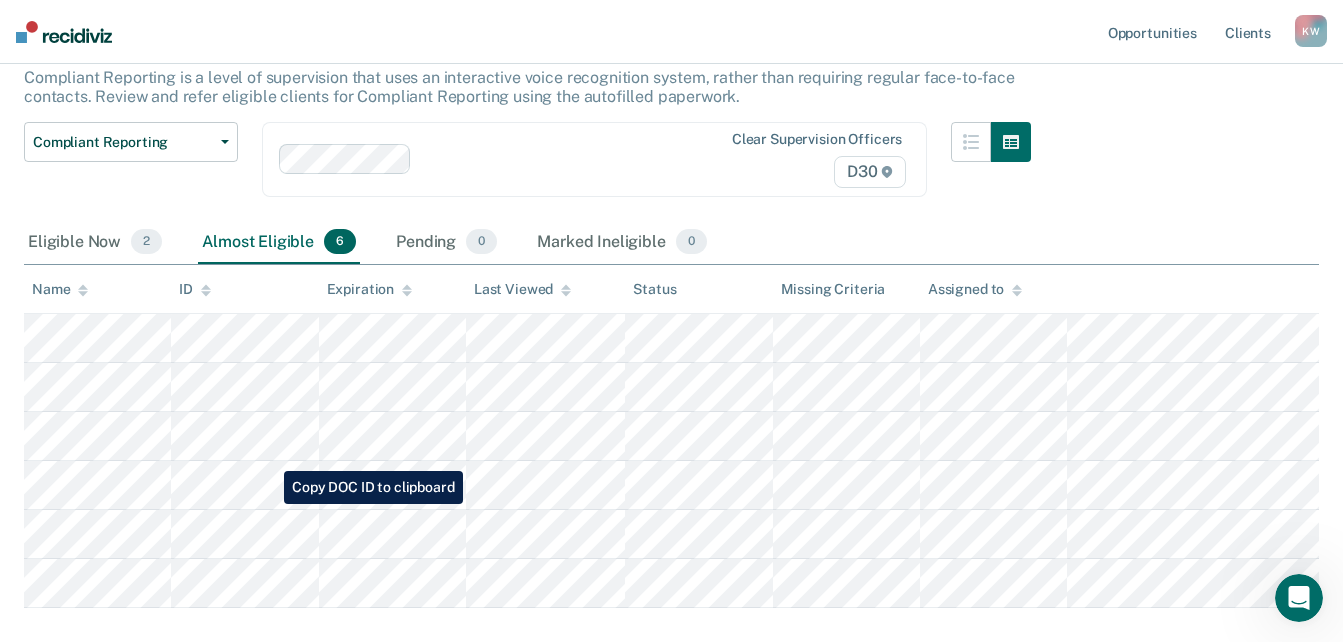 scroll, scrollTop: 119, scrollLeft: 0, axis: vertical 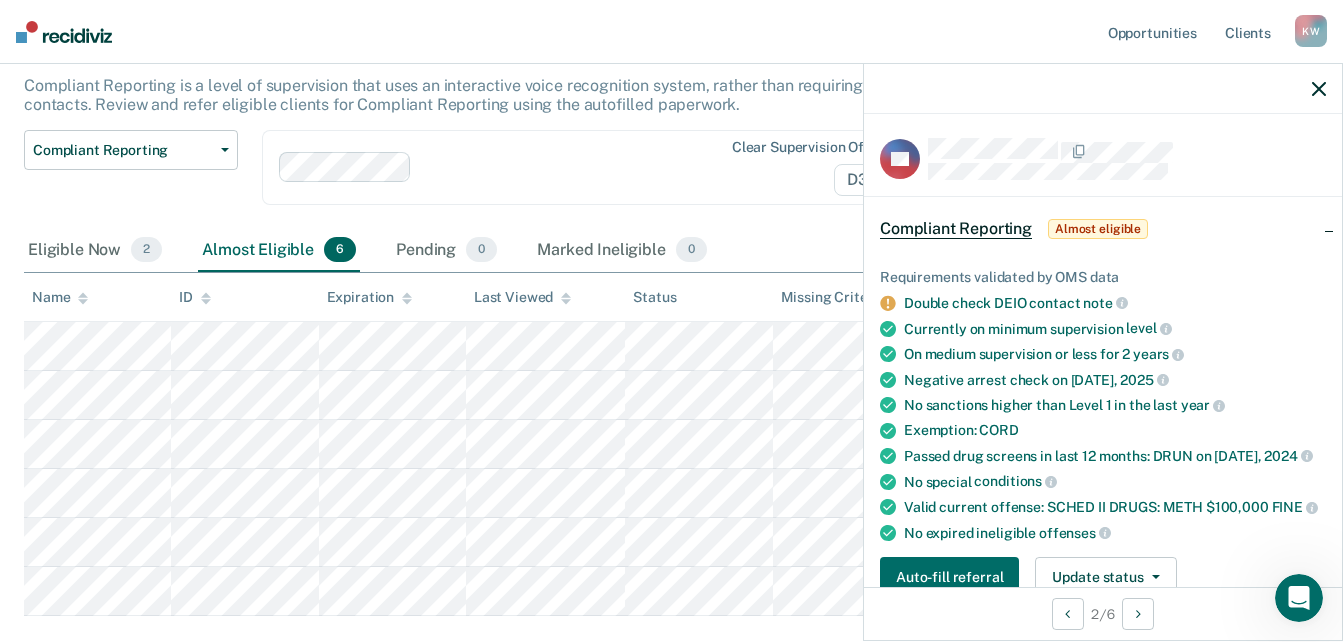 click 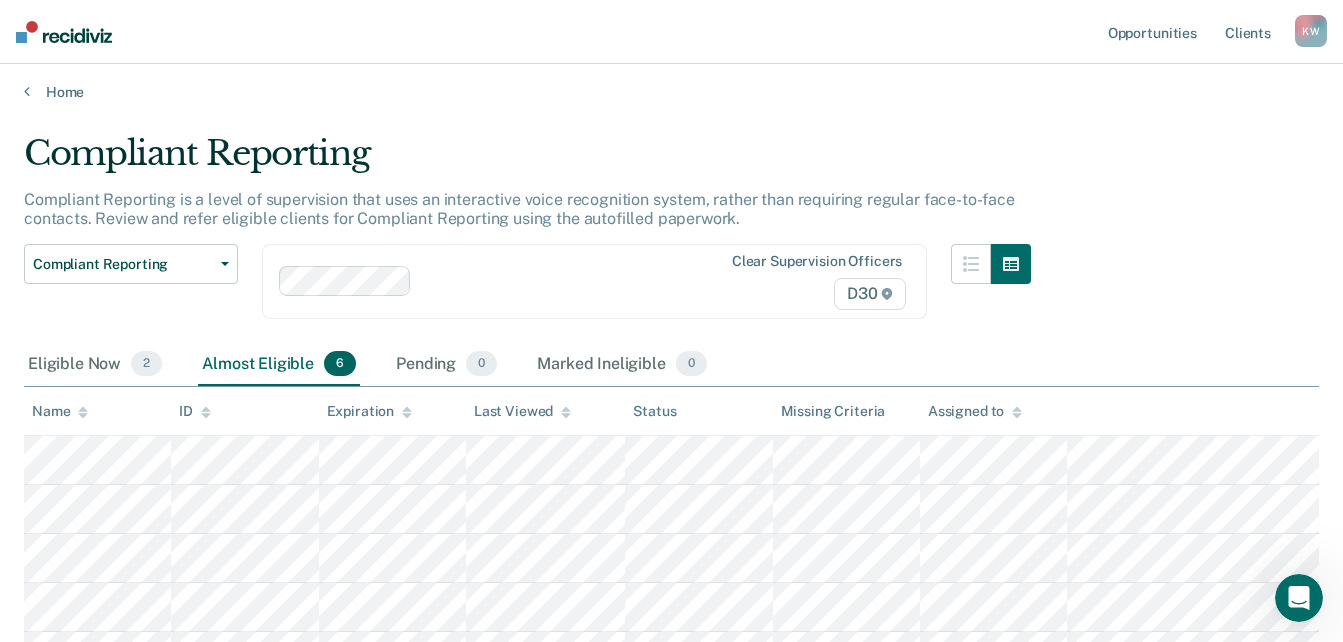 scroll, scrollTop: 0, scrollLeft: 0, axis: both 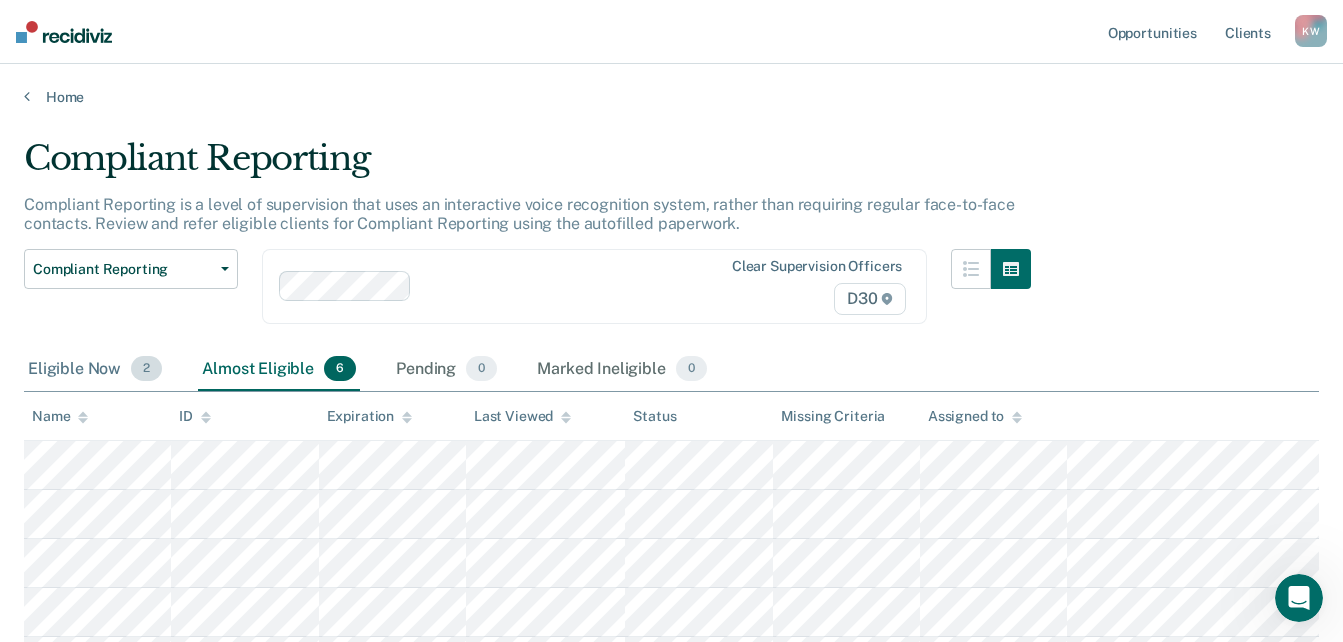 click on "Eligible Now 2" at bounding box center (95, 370) 